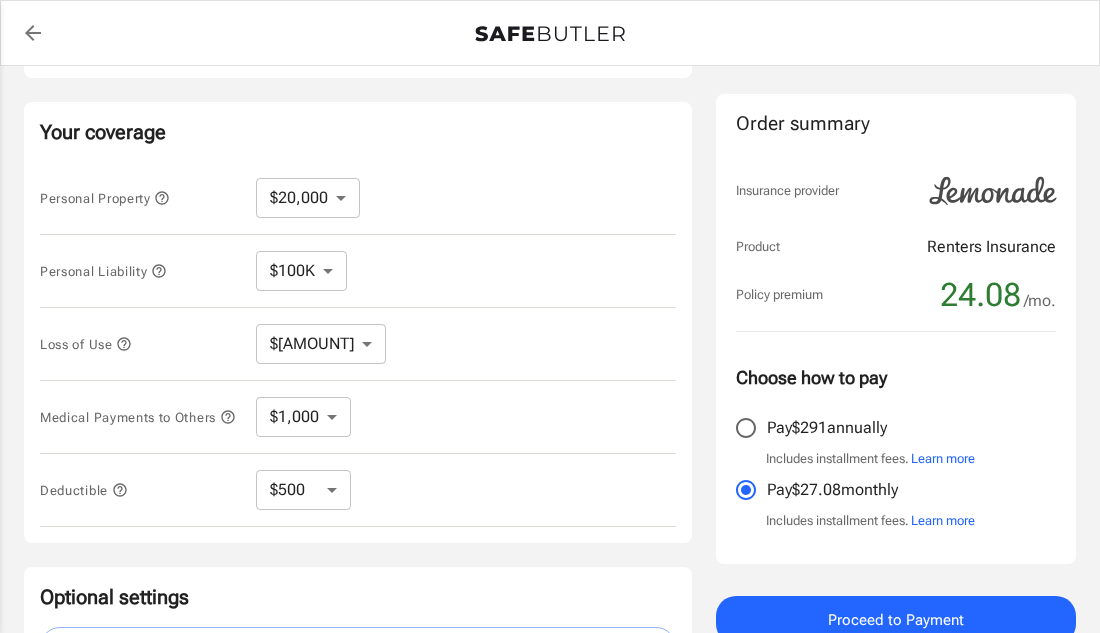 scroll, scrollTop: 364, scrollLeft: 0, axis: vertical 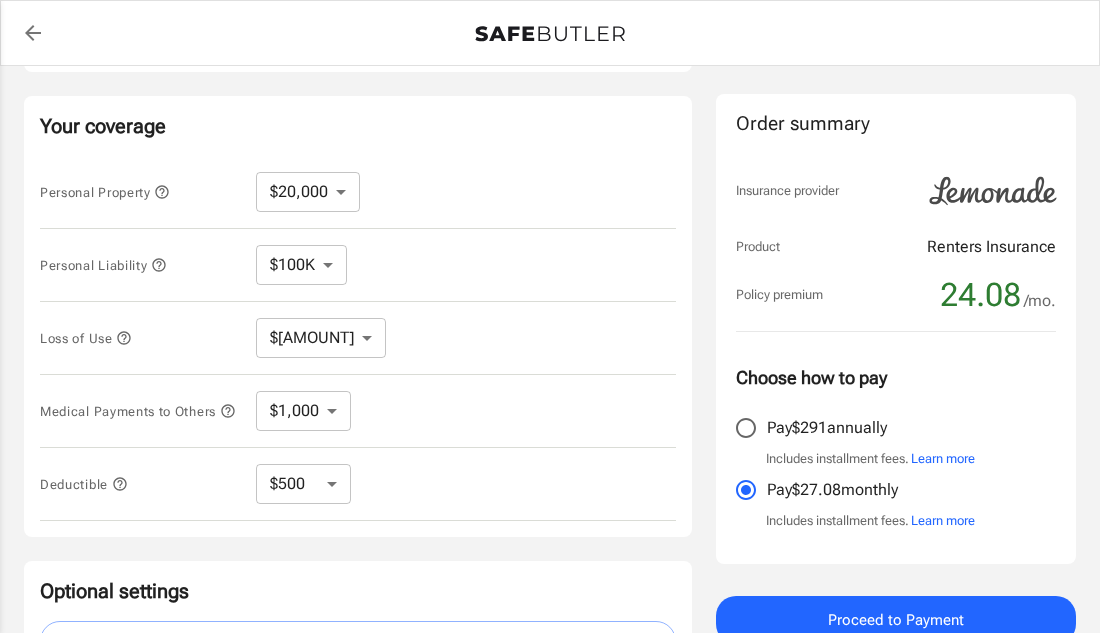 click on "$10,000 $20,000 $30,000 $40,000 $50,000 $100K" at bounding box center (308, 192) 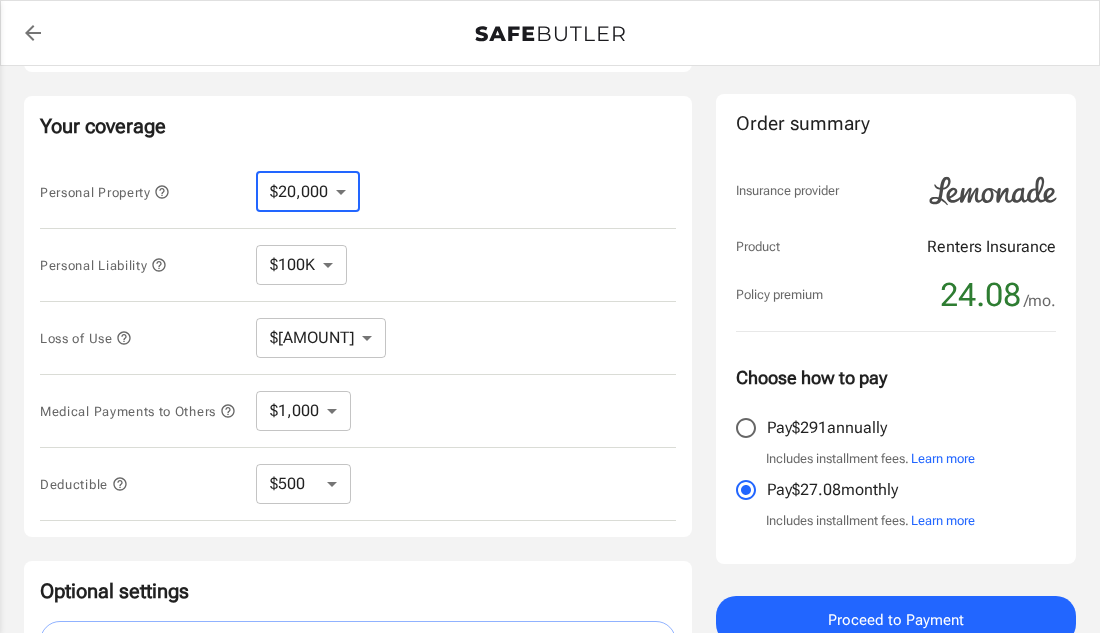 select on "100000" 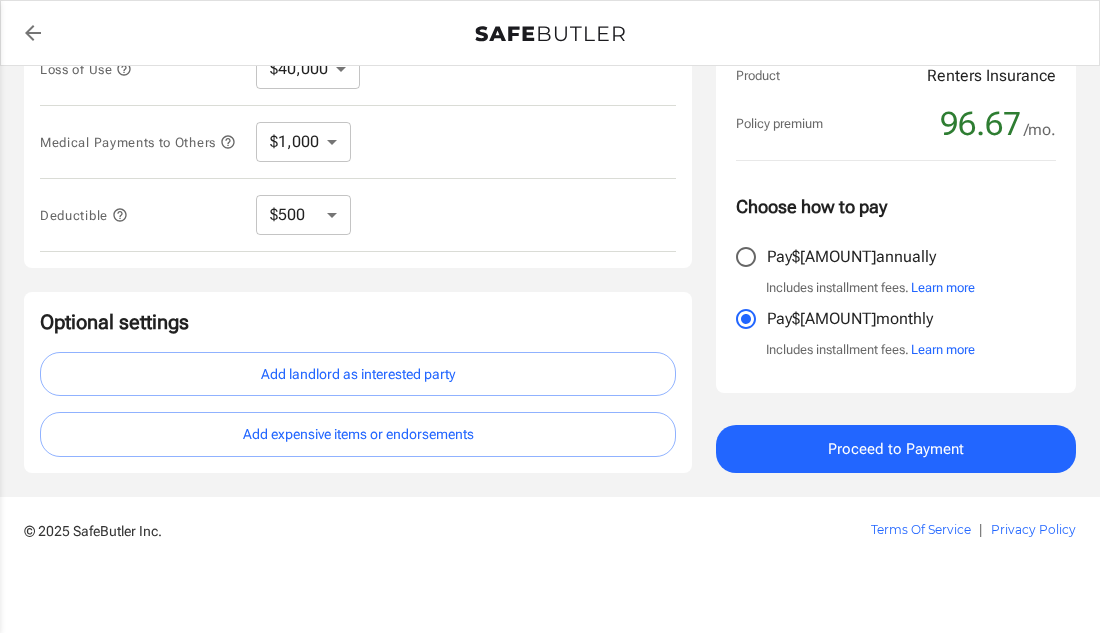 scroll, scrollTop: 645, scrollLeft: 0, axis: vertical 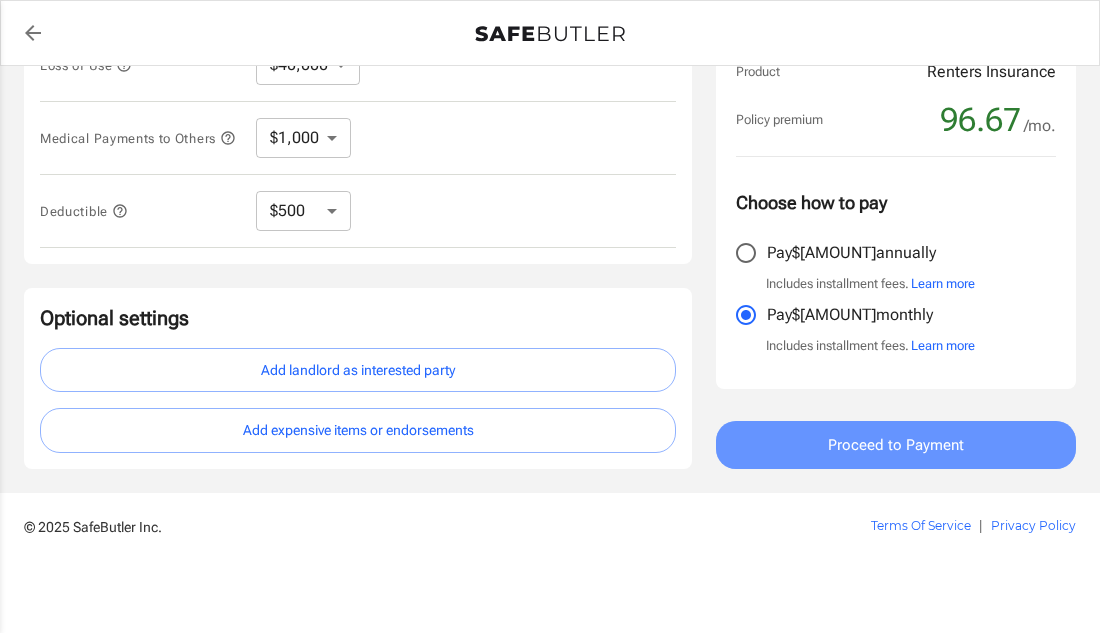 click on "Proceed to Payment" at bounding box center (896, 445) 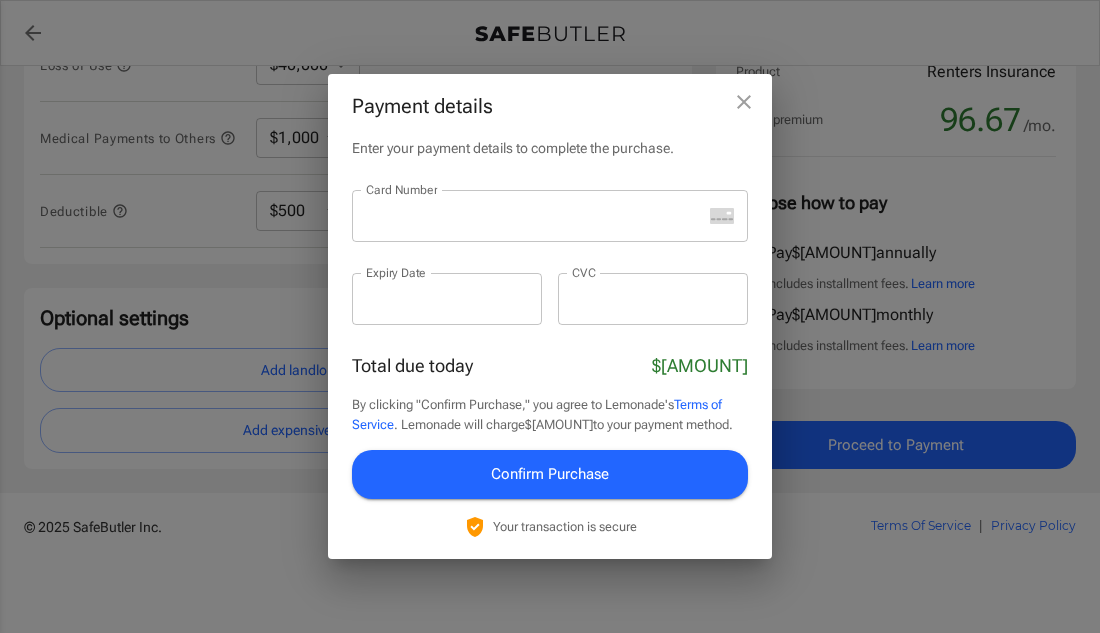 click on "Payment details Enter your payment details to complete the purchase. Card Number Card Number ​ Expiry Date Expiry Date ​ CVC CVC ​ Total due today $99.67 By clicking "Confirm Purchase," you agree to Lemonade's  Terms of Service . Lemonade will charge  $99.67  to your payment method. Confirm Purchase   Your transaction is secure" at bounding box center [550, 316] 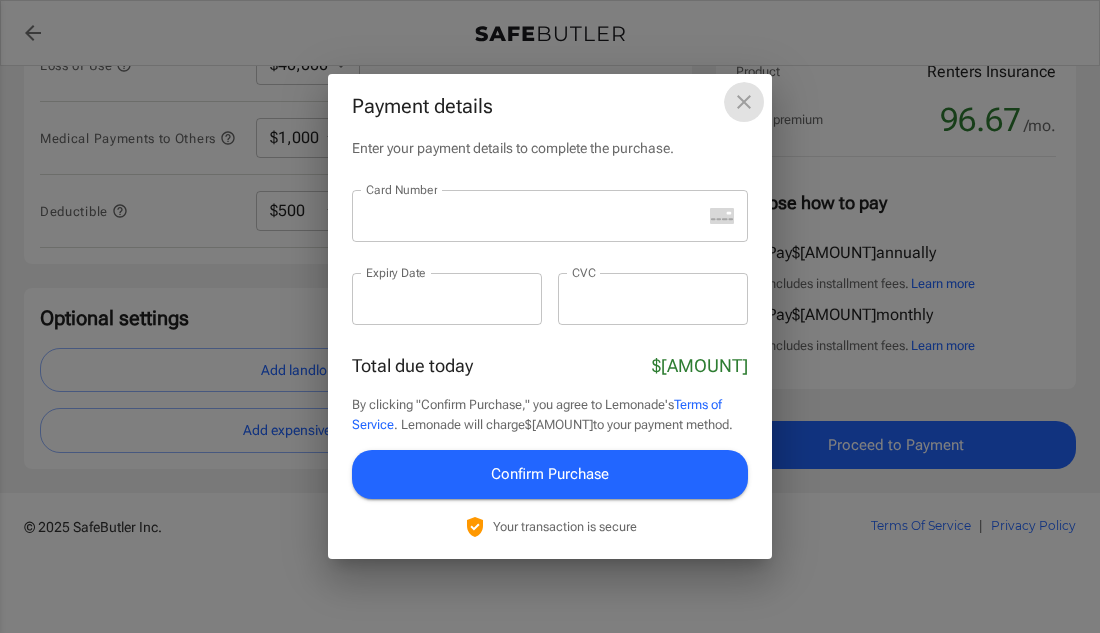 click at bounding box center [744, 102] 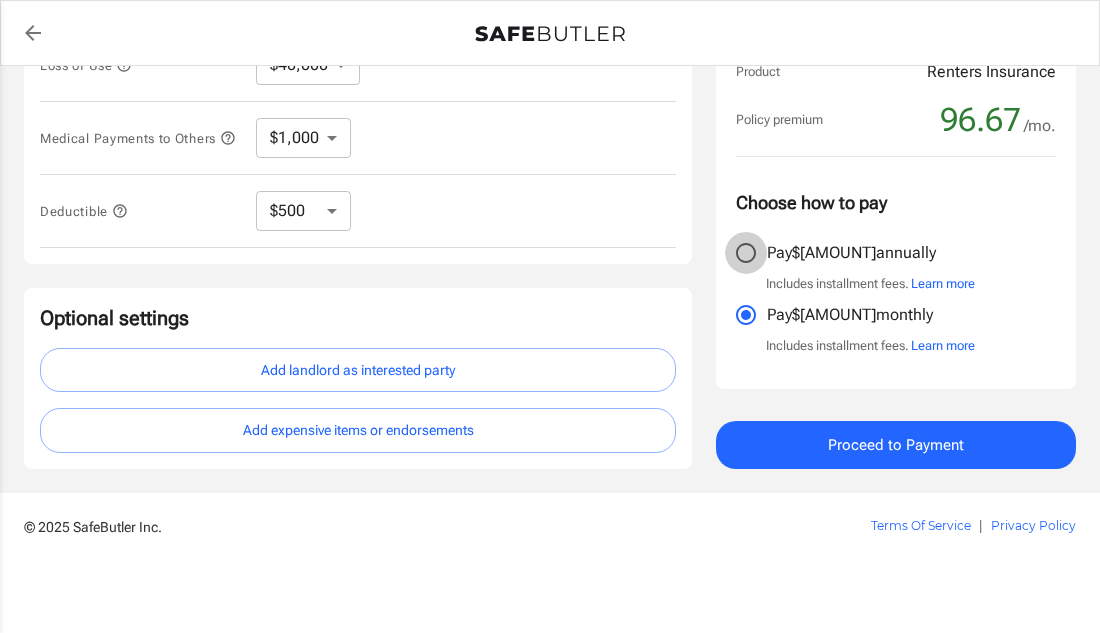 click on "Pay  $1162  annually" at bounding box center [746, 253] 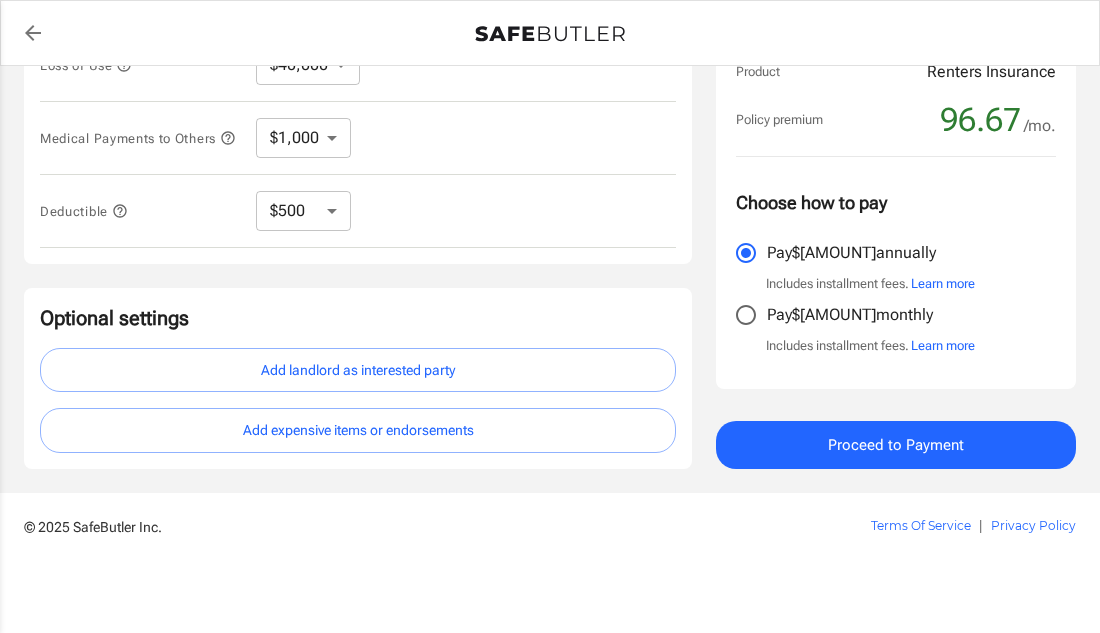click on "Proceed to Payment" at bounding box center [896, 445] 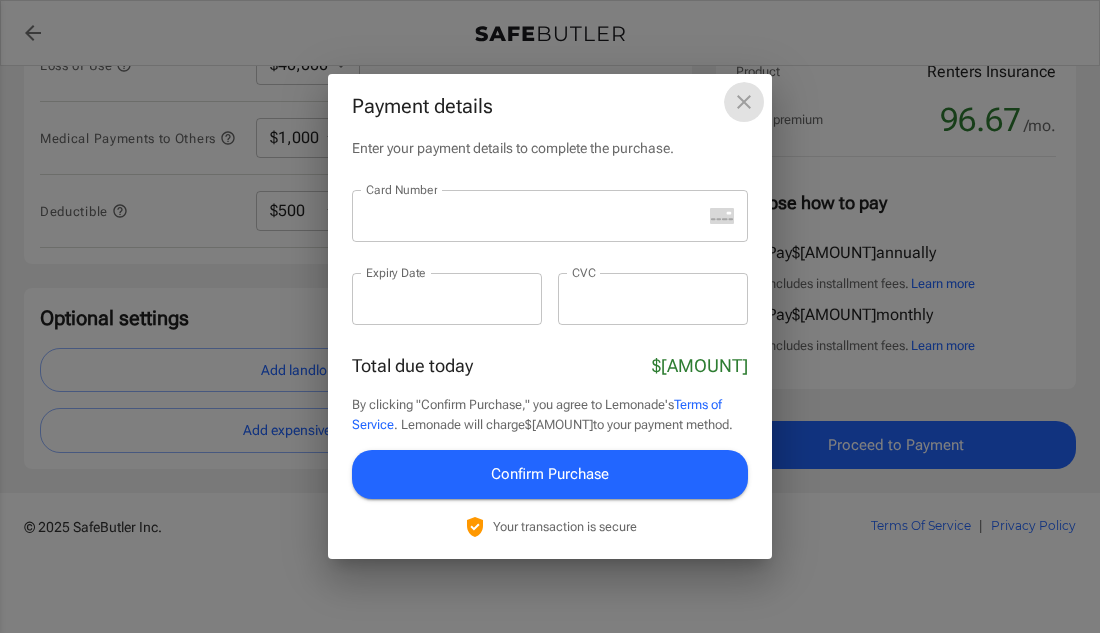 click at bounding box center (744, 102) 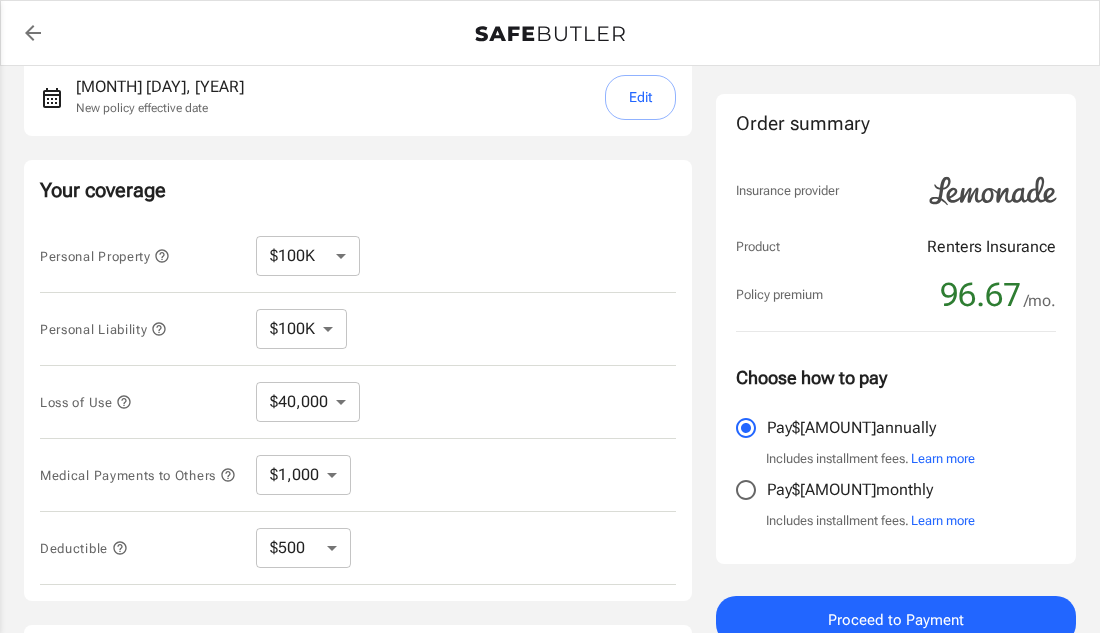 scroll, scrollTop: 302, scrollLeft: 0, axis: vertical 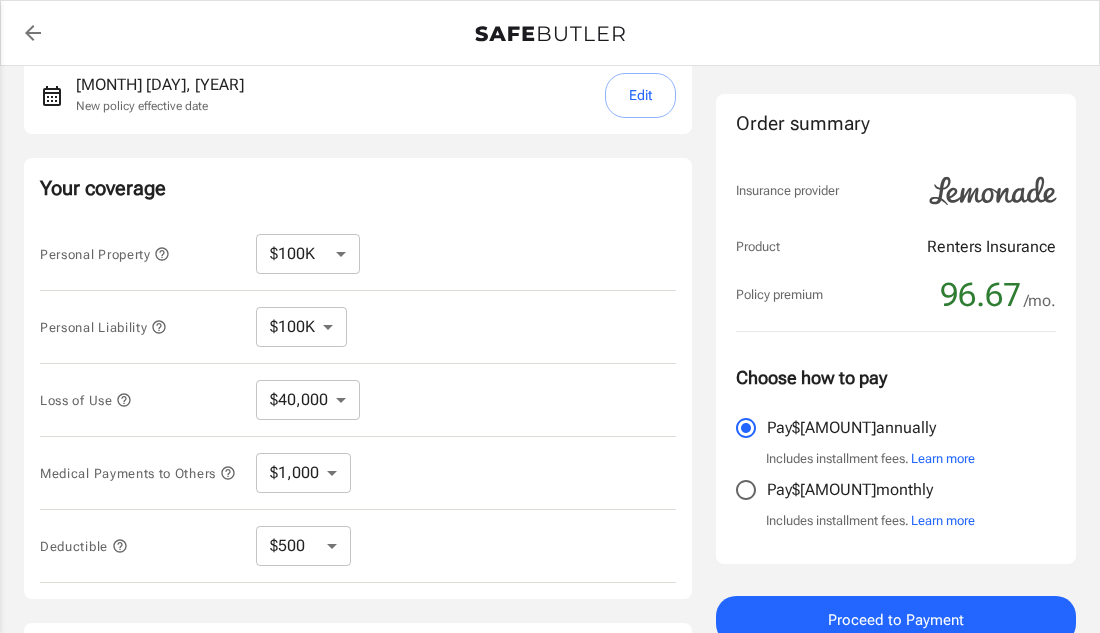click on "$10,000 $20,000 $30,000 $40,000 $50,000 $100K" at bounding box center (308, 254) 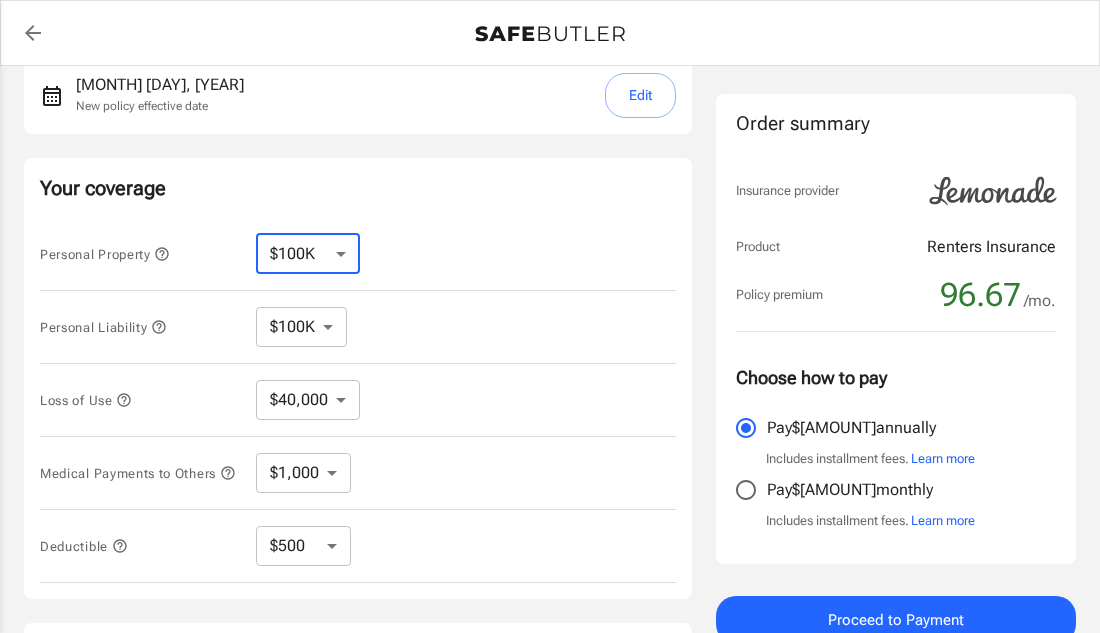 select on "50000" 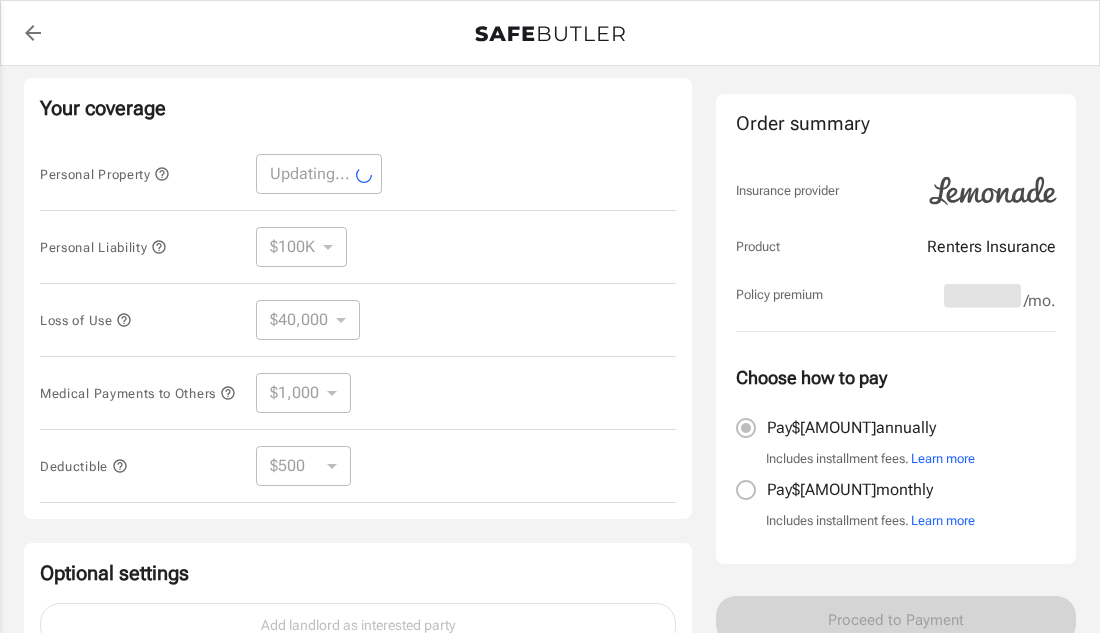 scroll, scrollTop: 402, scrollLeft: 0, axis: vertical 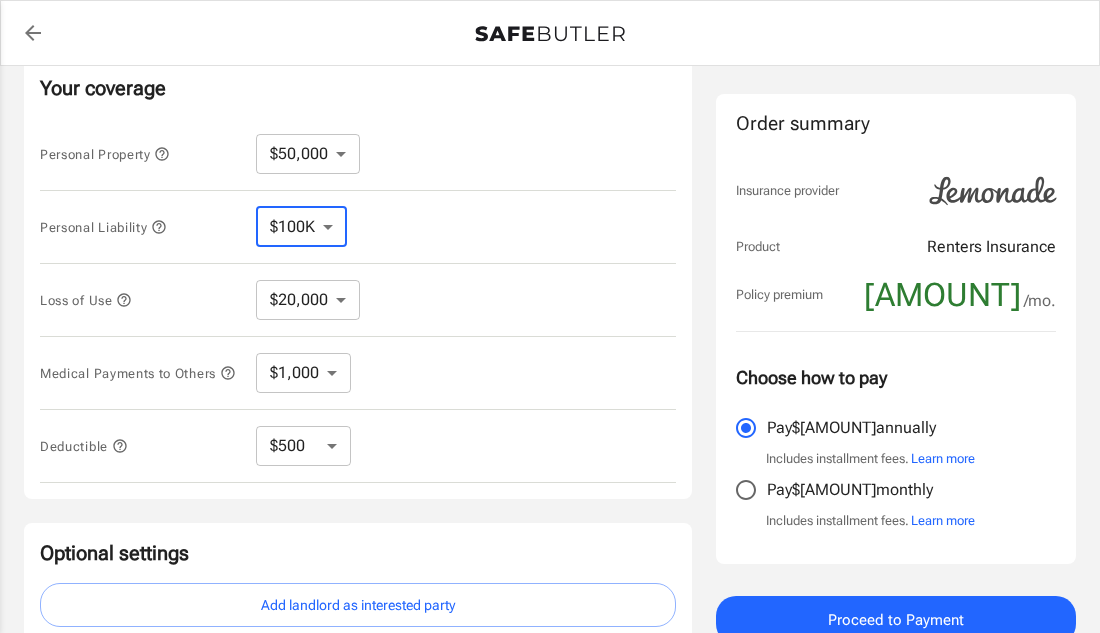 click on "$100K $200K $300K $400K $500K" at bounding box center [301, 227] 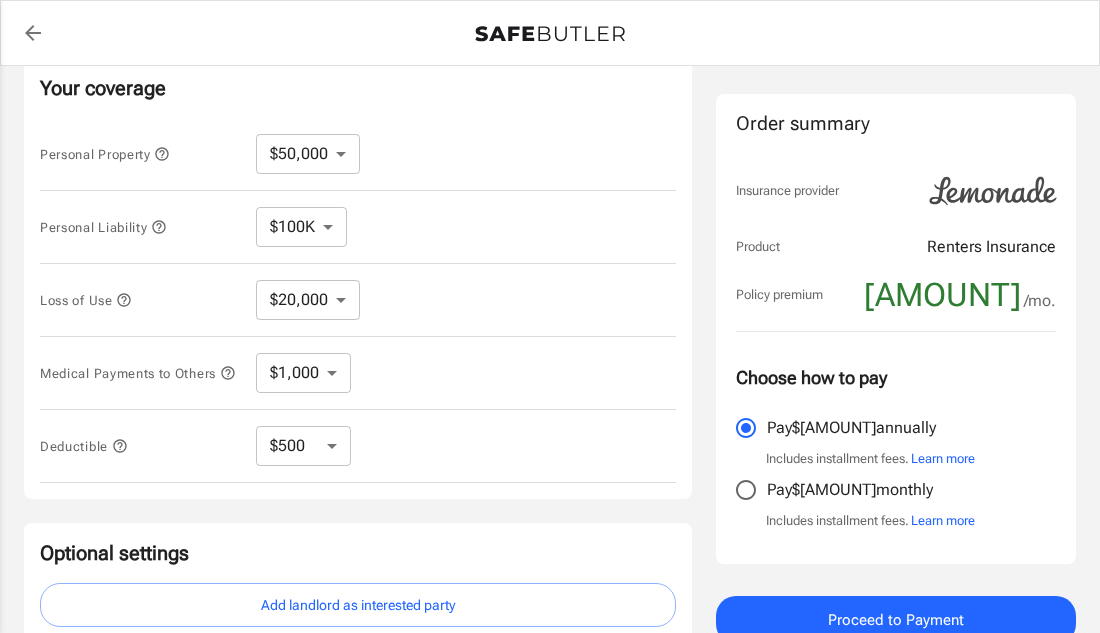 drag, startPoint x: 436, startPoint y: 241, endPoint x: 445, endPoint y: 233, distance: 12.0415945 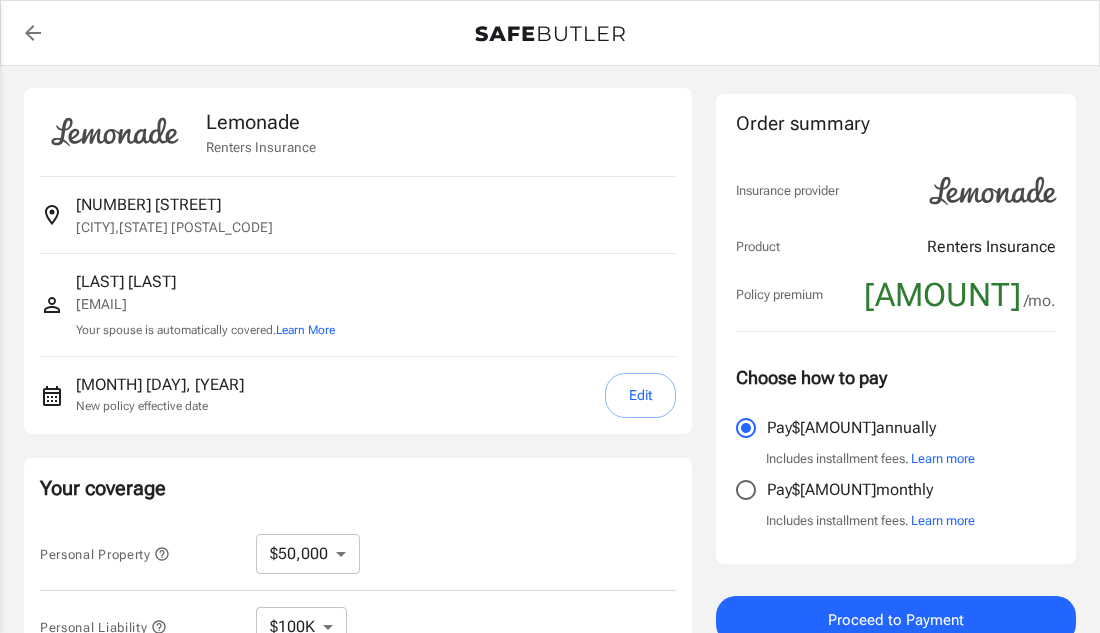 scroll, scrollTop: 0, scrollLeft: 0, axis: both 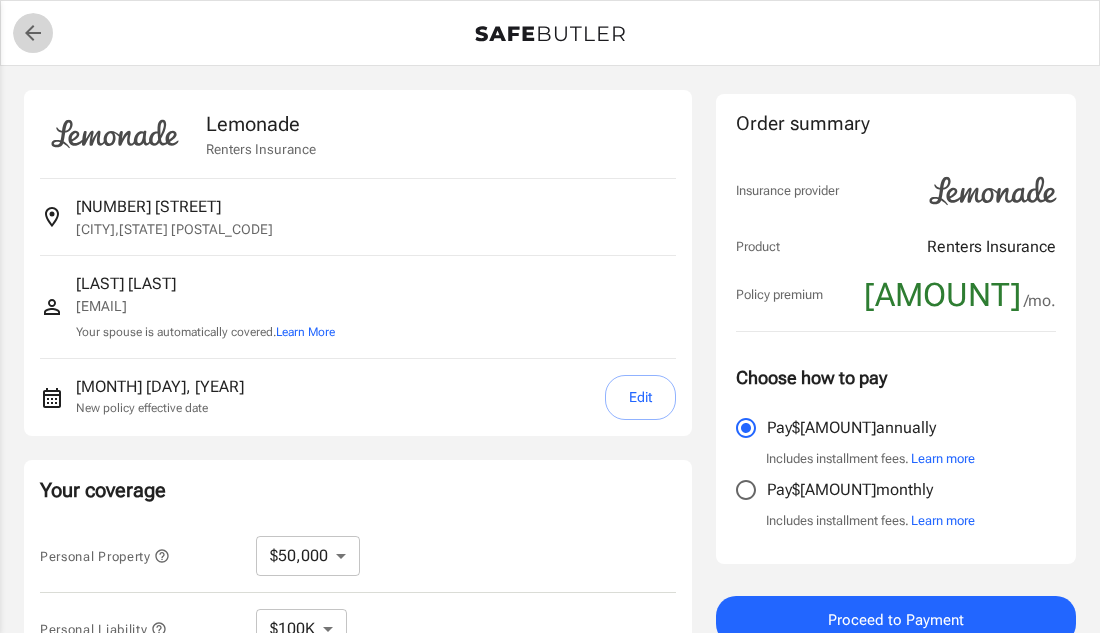 click at bounding box center (33, 33) 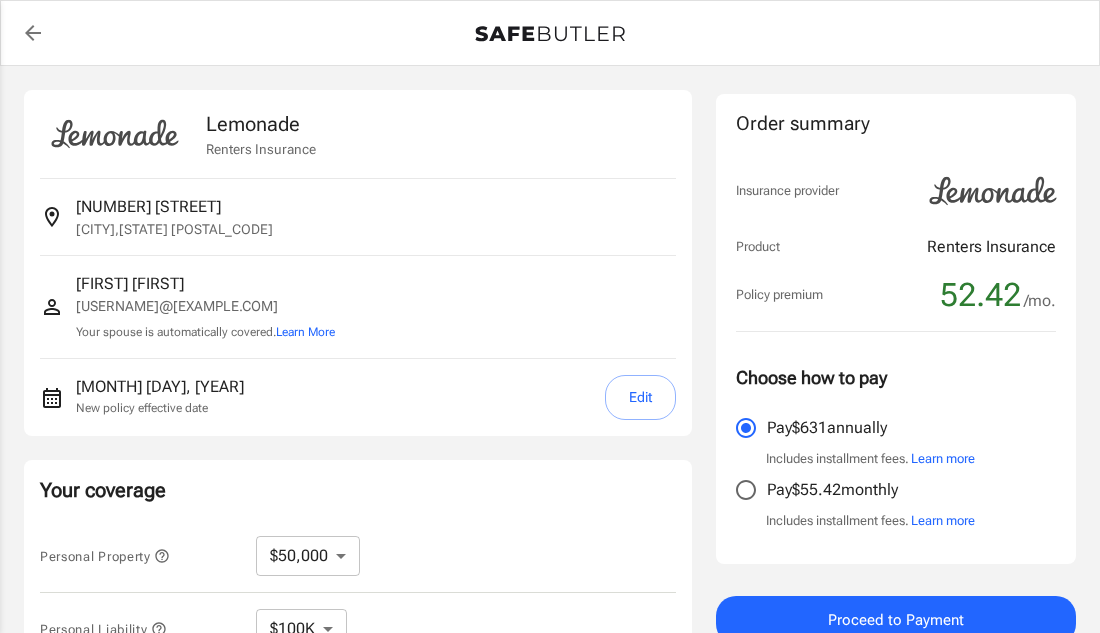 scroll, scrollTop: 0, scrollLeft: 0, axis: both 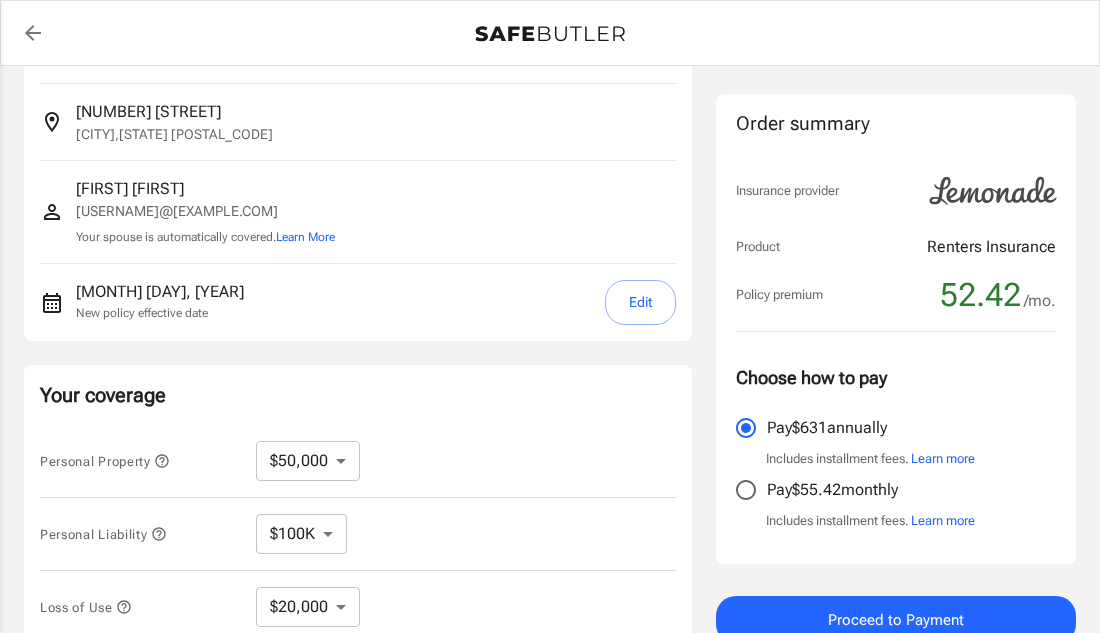 click on "$10,000 $20,000 $30,000 $40,000 $50,000 $100K" at bounding box center (308, 461) 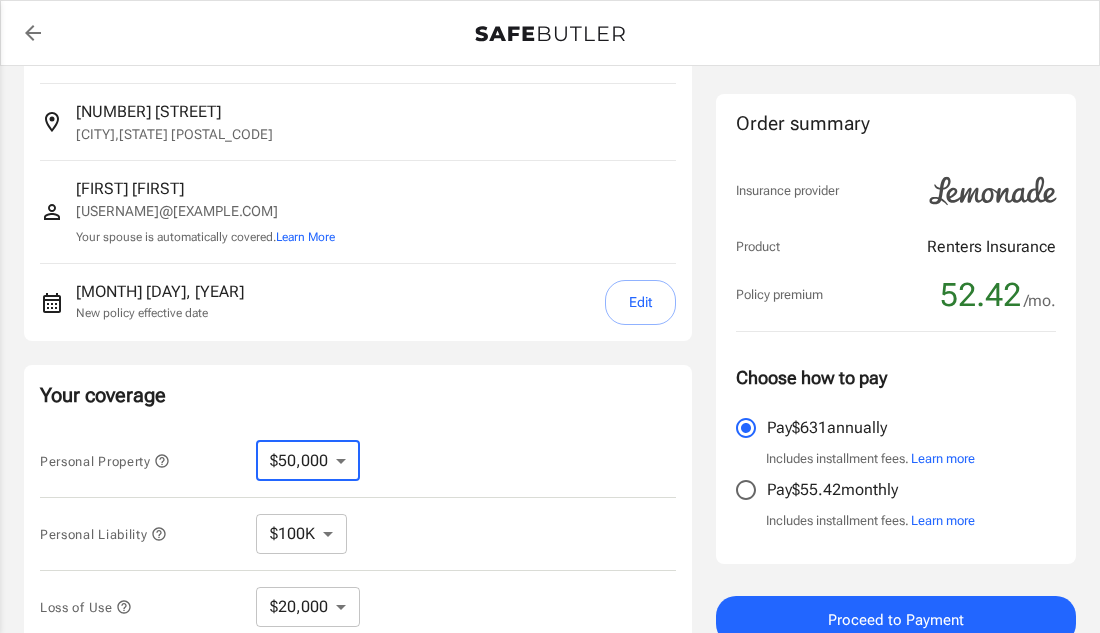 select on "100000" 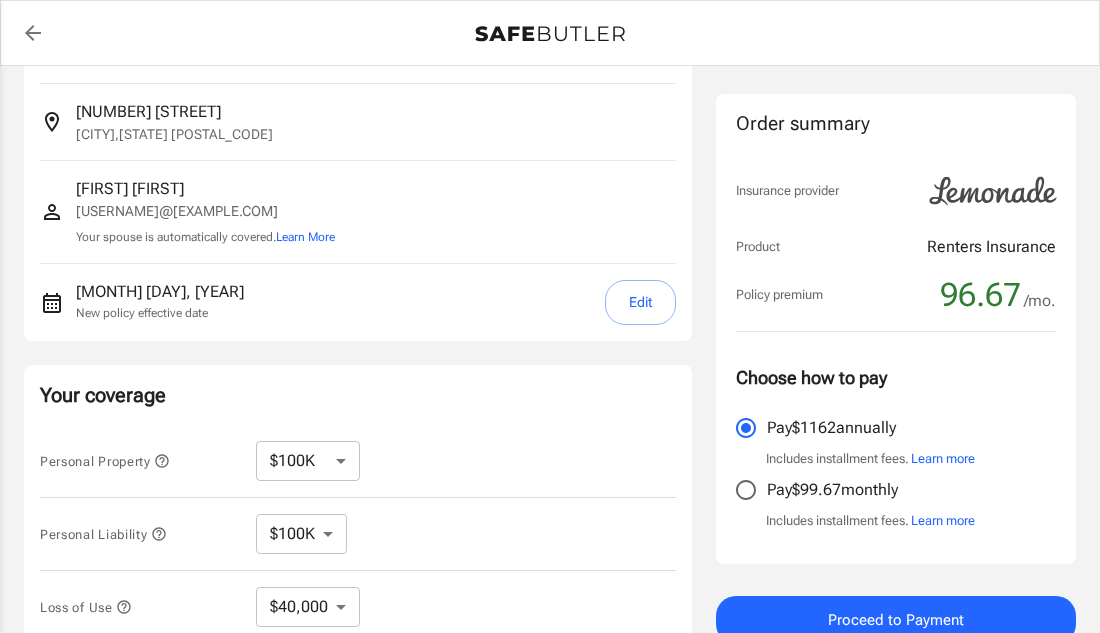 click on "Pay $99.67 monthly" at bounding box center (746, 428) 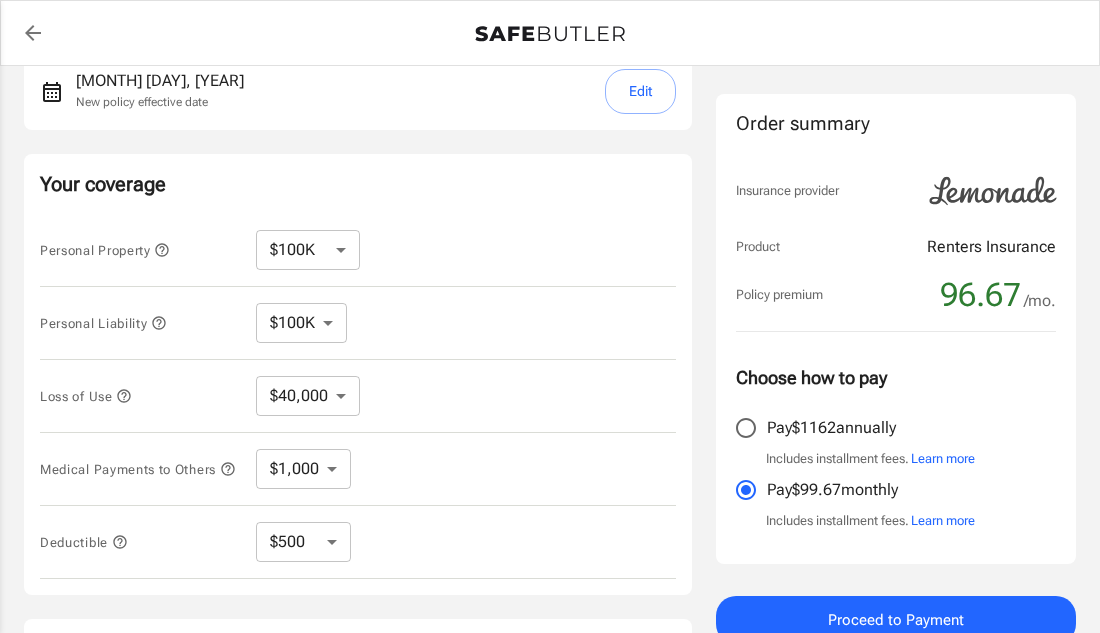 scroll, scrollTop: 304, scrollLeft: 0, axis: vertical 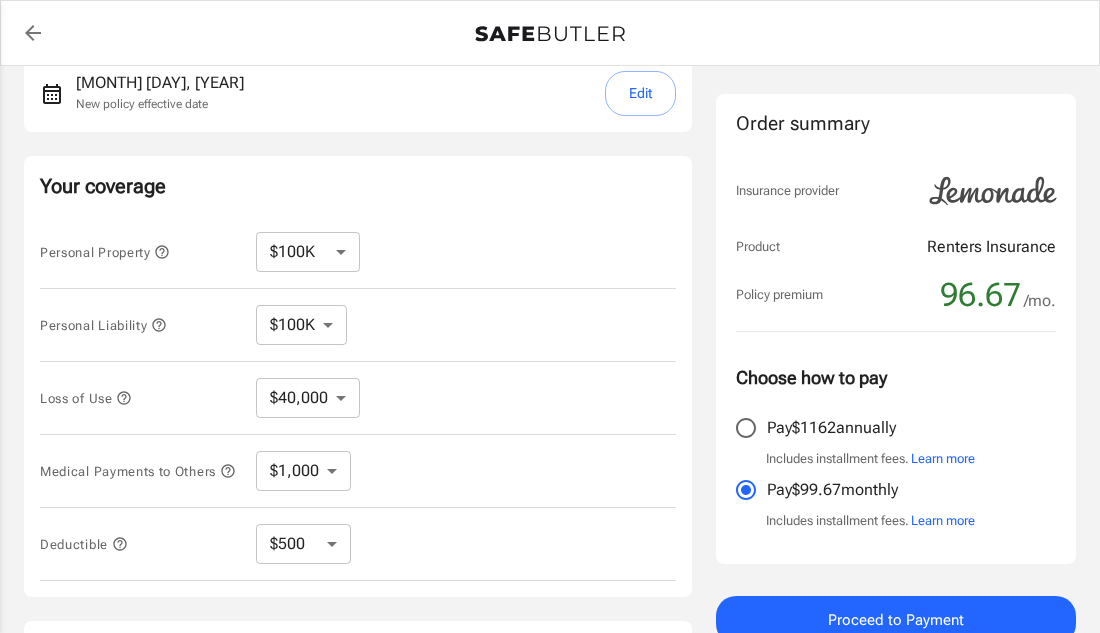 click on "$10,000 $20,000 $30,000 $40,000 $50,000 $100K" at bounding box center (308, 252) 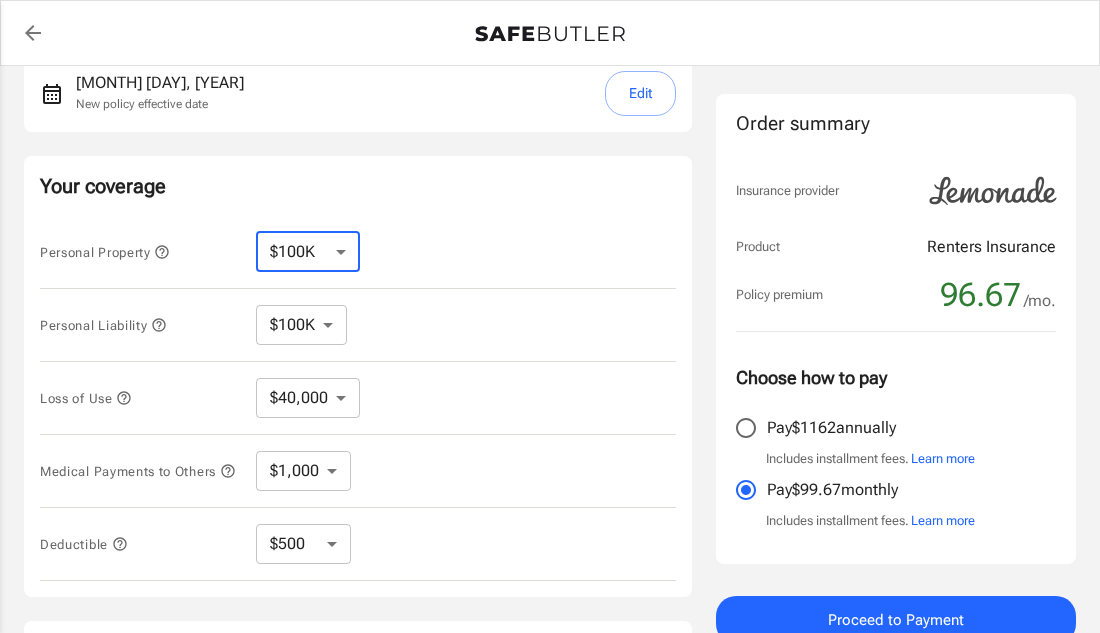 click on "$10,000 $20,000 $30,000 $40,000 $50,000 $100K" at bounding box center [308, 252] 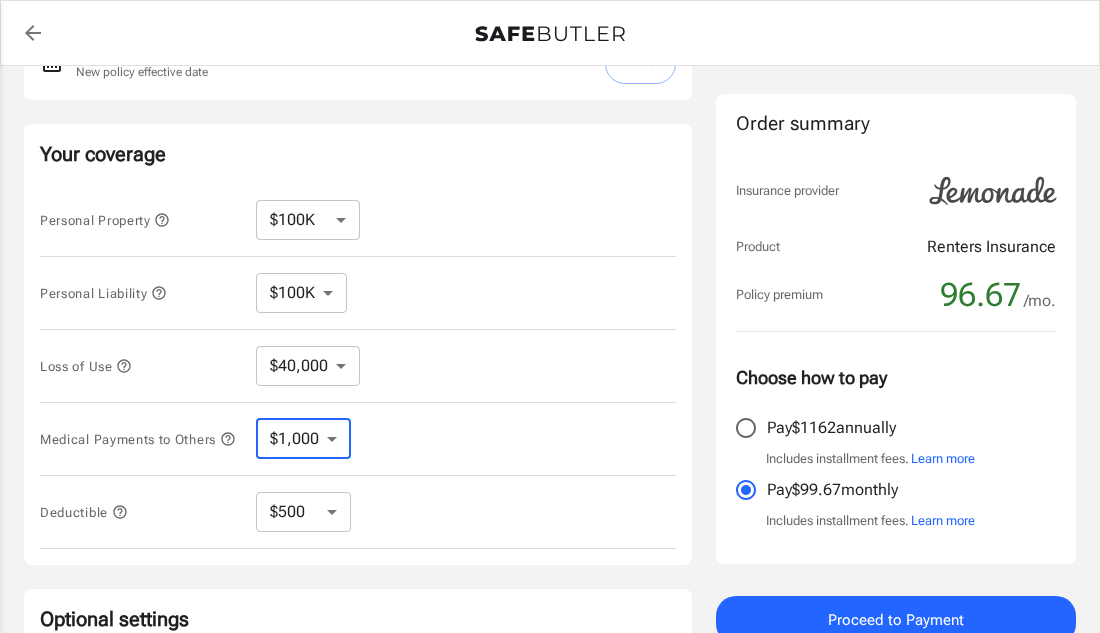 scroll, scrollTop: 341, scrollLeft: 0, axis: vertical 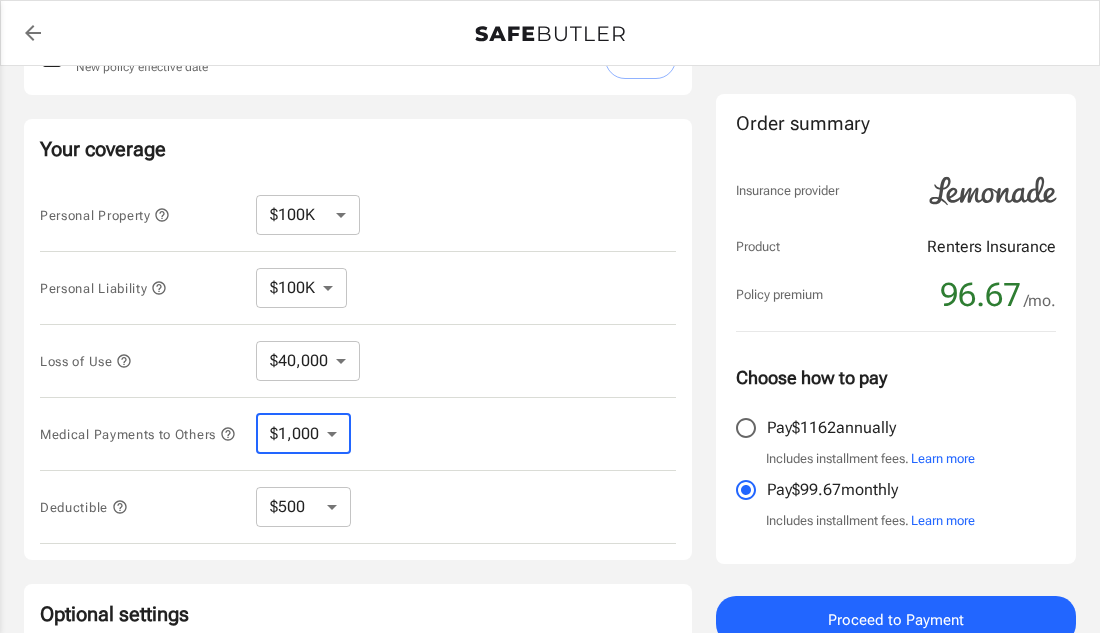 click on "$1,000 $2,000 $3,000 $4,000 $5,000" at bounding box center (303, 434) 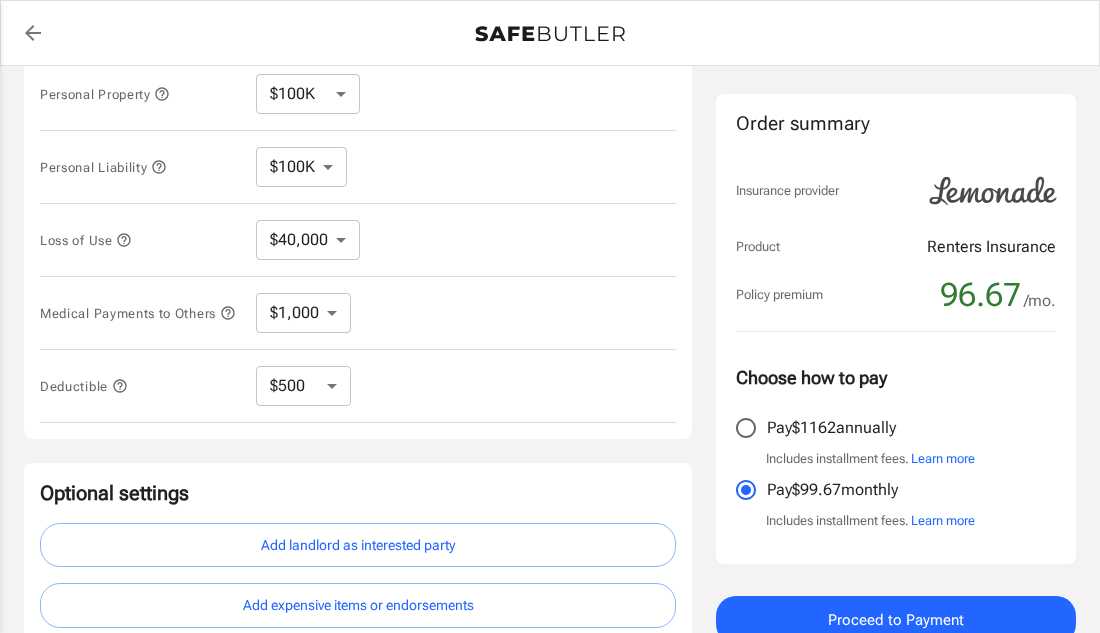 scroll, scrollTop: 467, scrollLeft: 0, axis: vertical 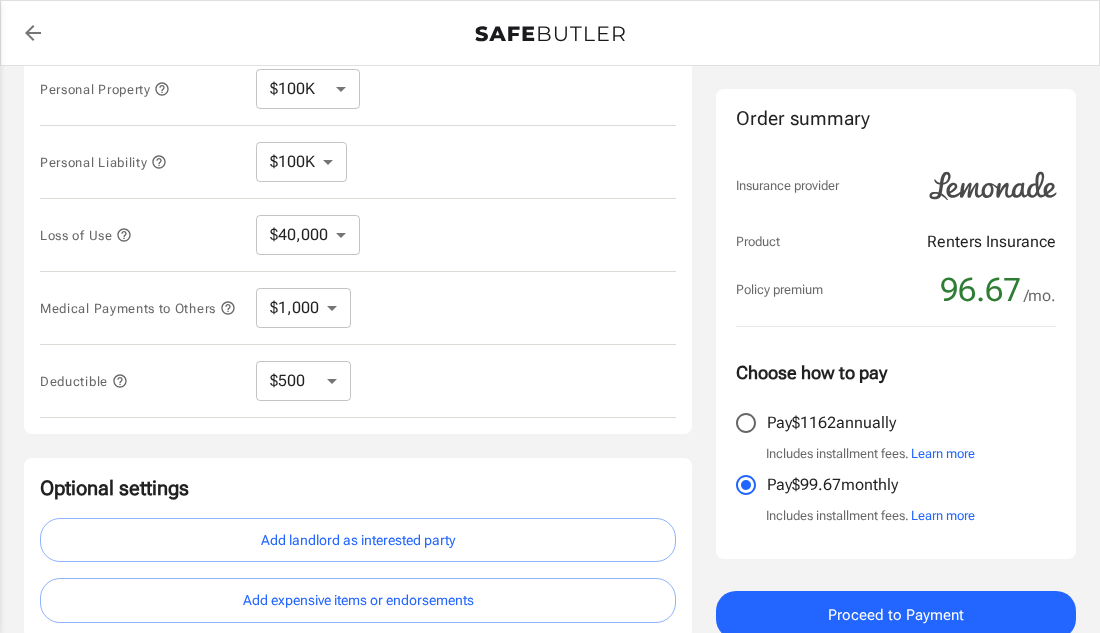 click on "$250 $500 $1,000" at bounding box center (303, 381) 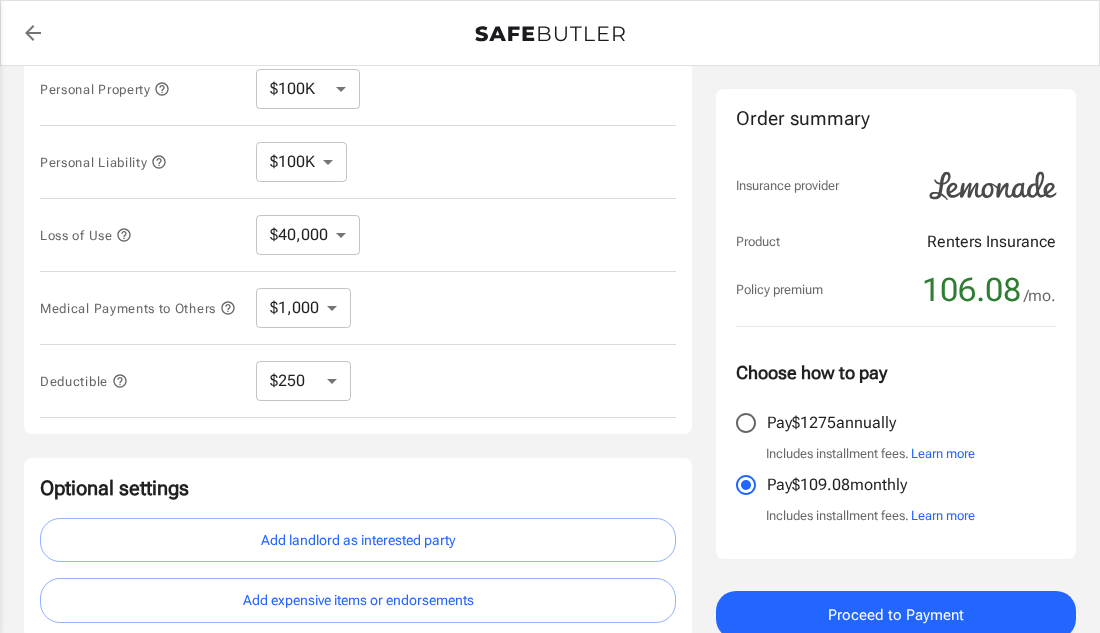 click on "$250 $500 $1,000" at bounding box center [303, 381] 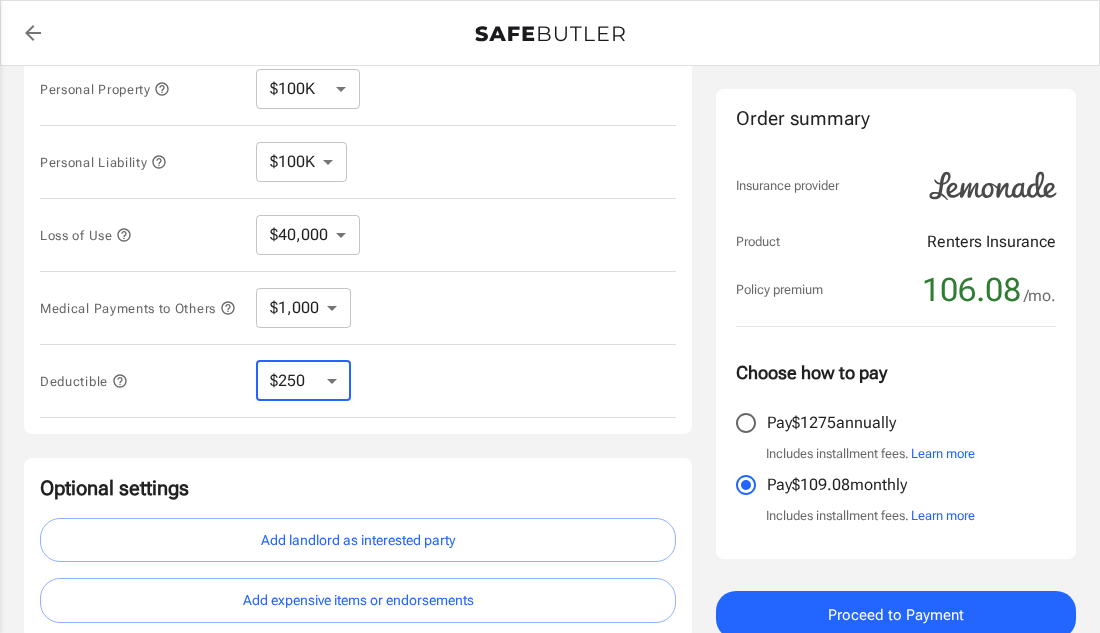 click on "$250 $500 $1,000" at bounding box center (303, 381) 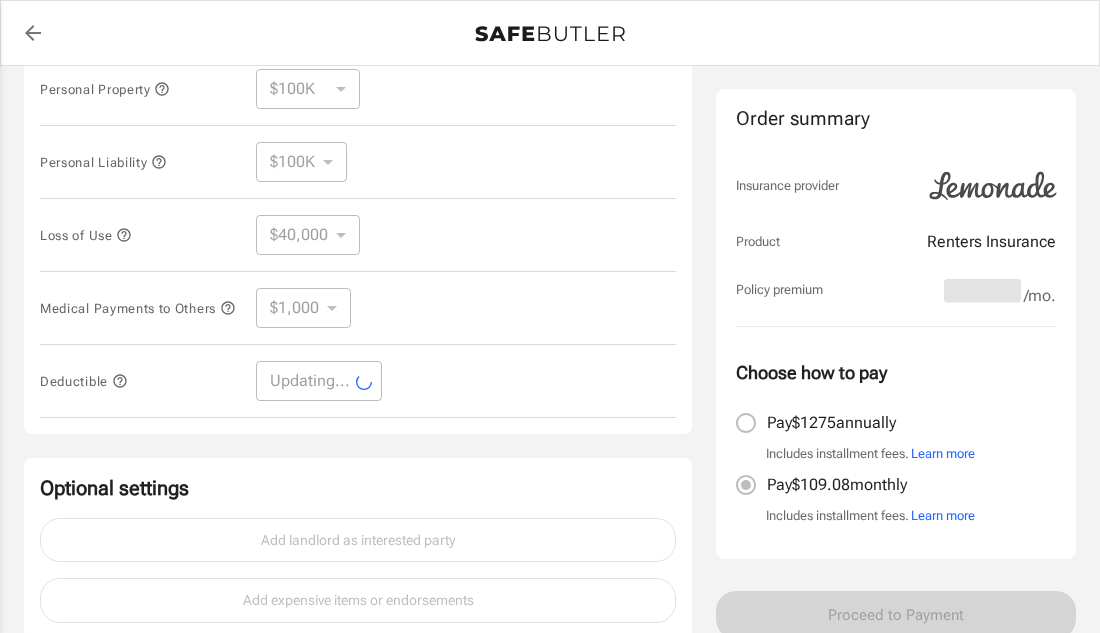 click on "Optional settings" at bounding box center (358, 488) 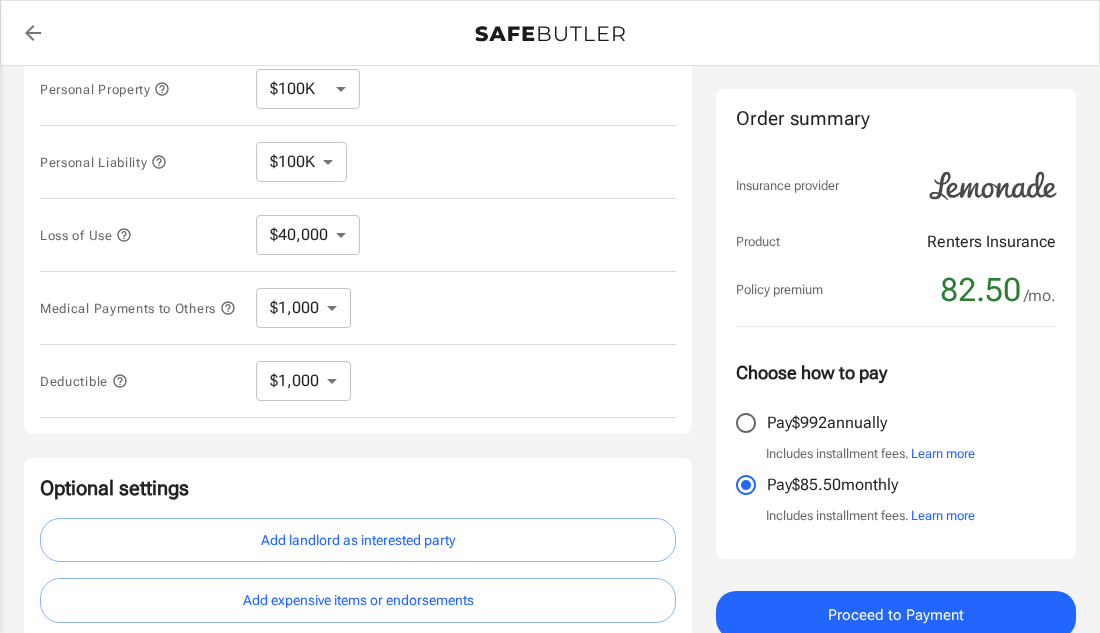 click on "$250 $500 $1,000" at bounding box center (303, 381) 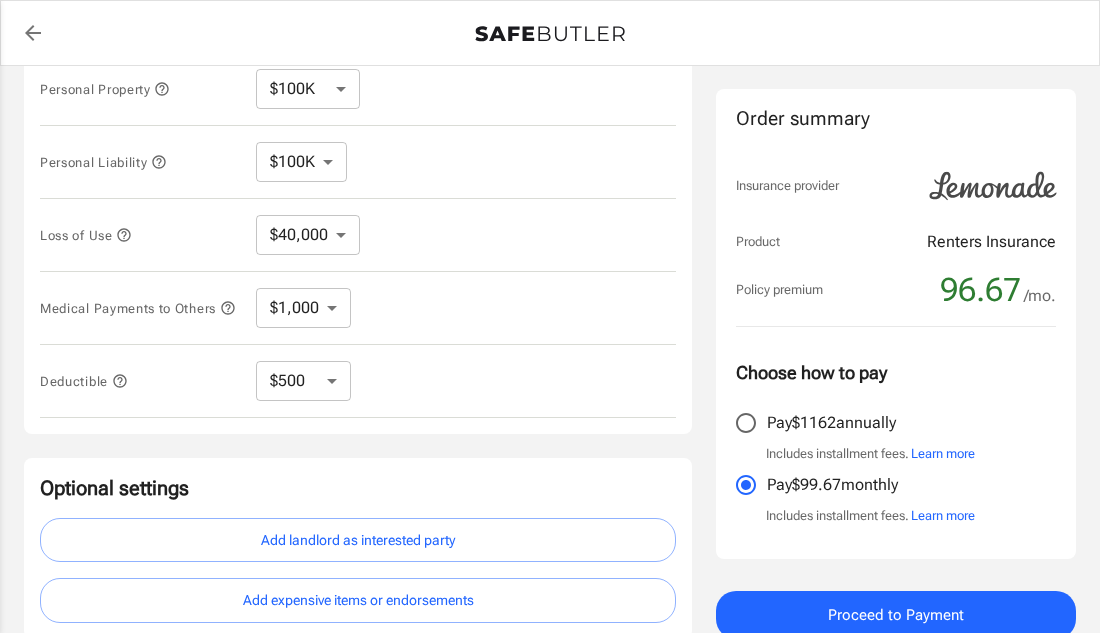 click on "$1,000 $2,000 $3,000 $4,000 $5,000" at bounding box center (303, 308) 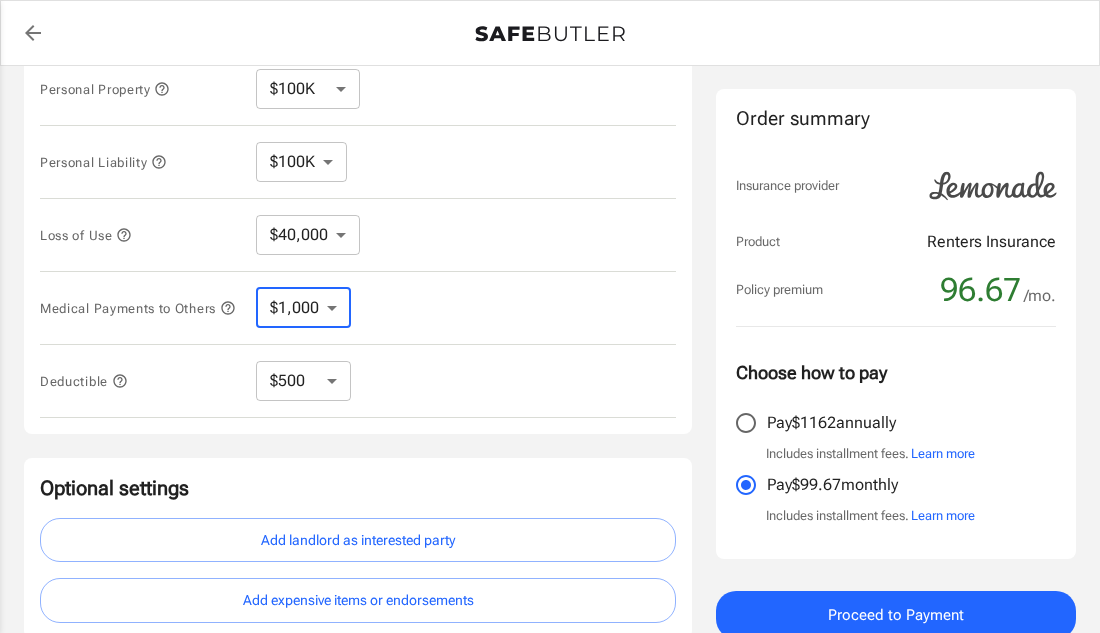 drag, startPoint x: 328, startPoint y: 319, endPoint x: 5, endPoint y: 311, distance: 323.09906 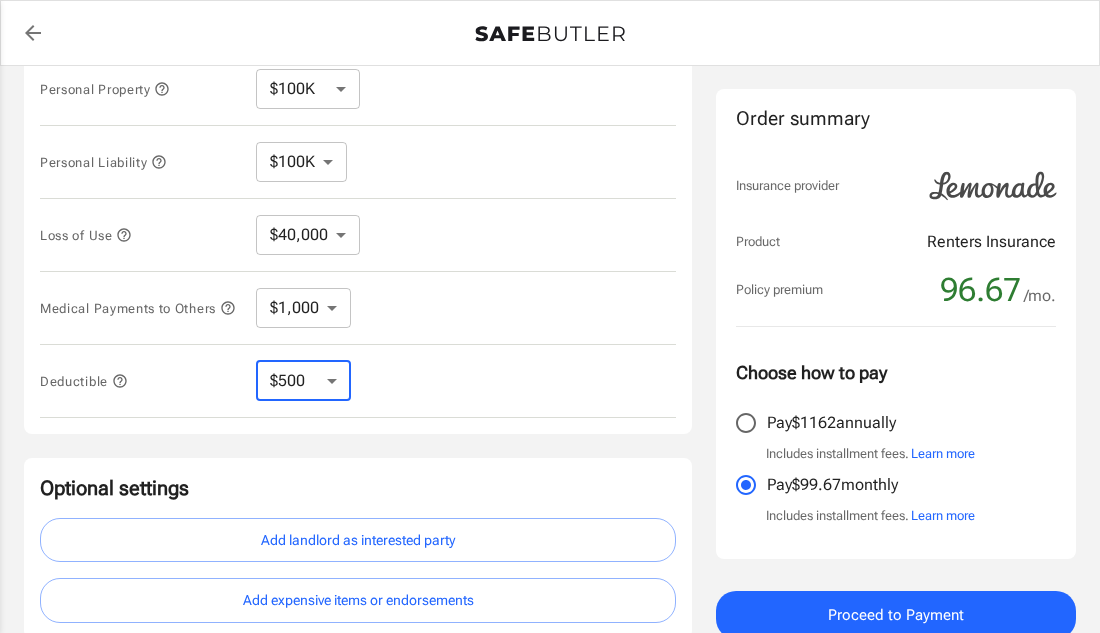 click on "$250 $500 $1,000" at bounding box center [303, 381] 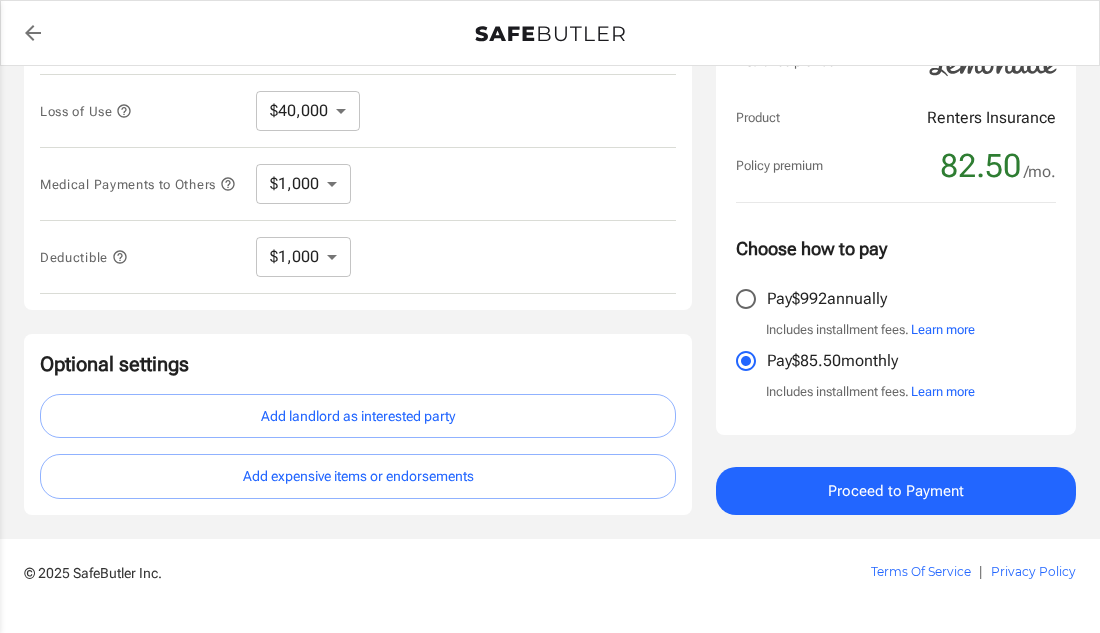 scroll, scrollTop: 615, scrollLeft: 0, axis: vertical 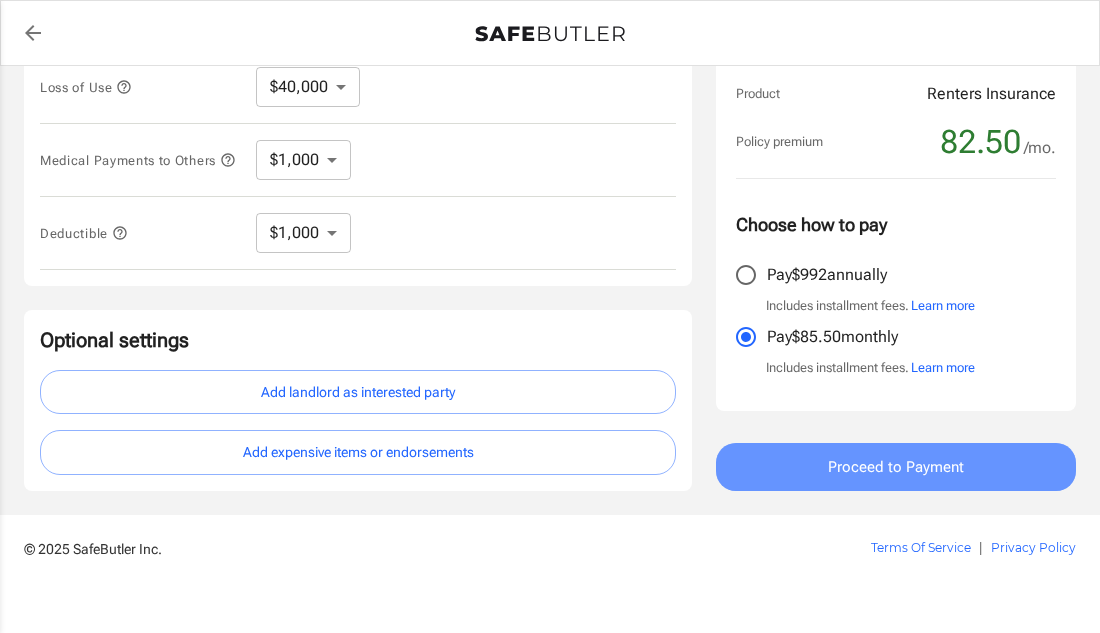 click on "Proceed to Payment" at bounding box center (896, 467) 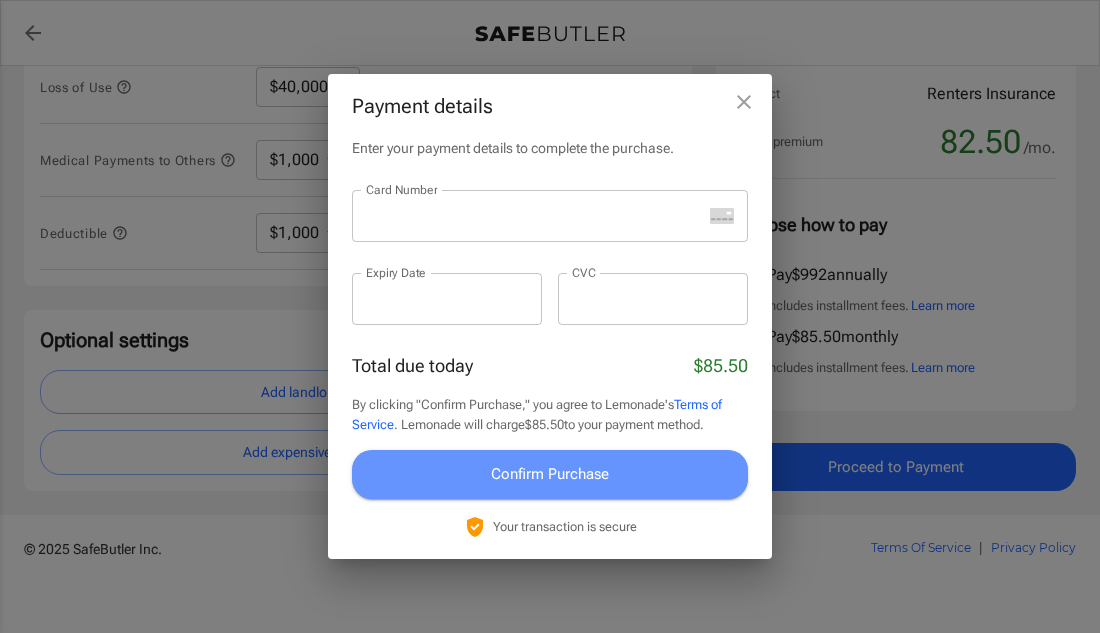 click on "Confirm Purchase" at bounding box center (550, 474) 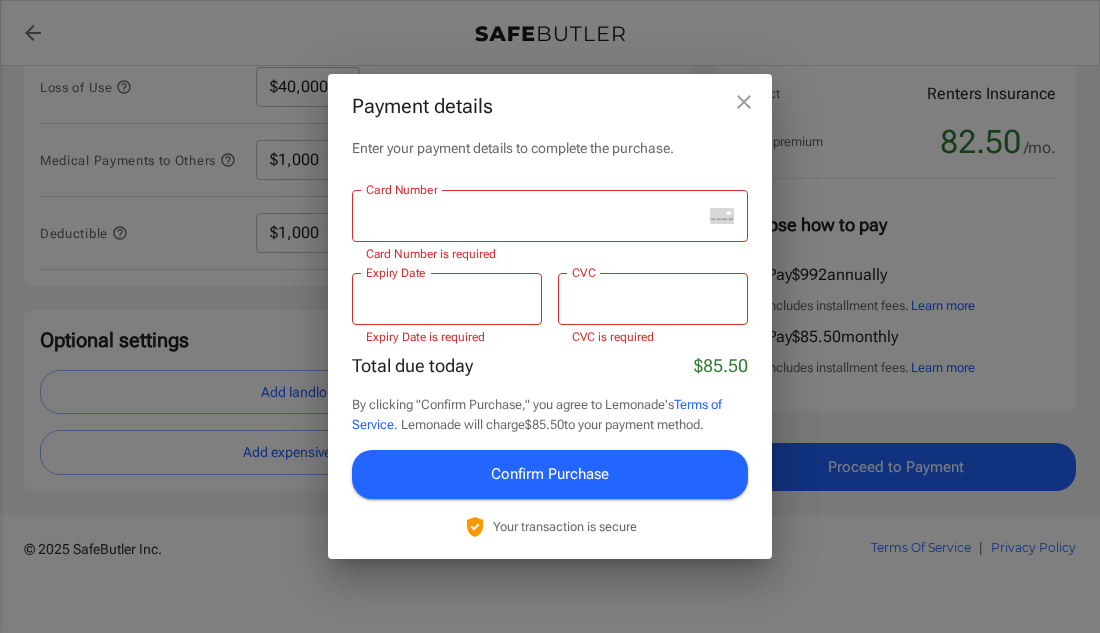 click at bounding box center (744, 102) 